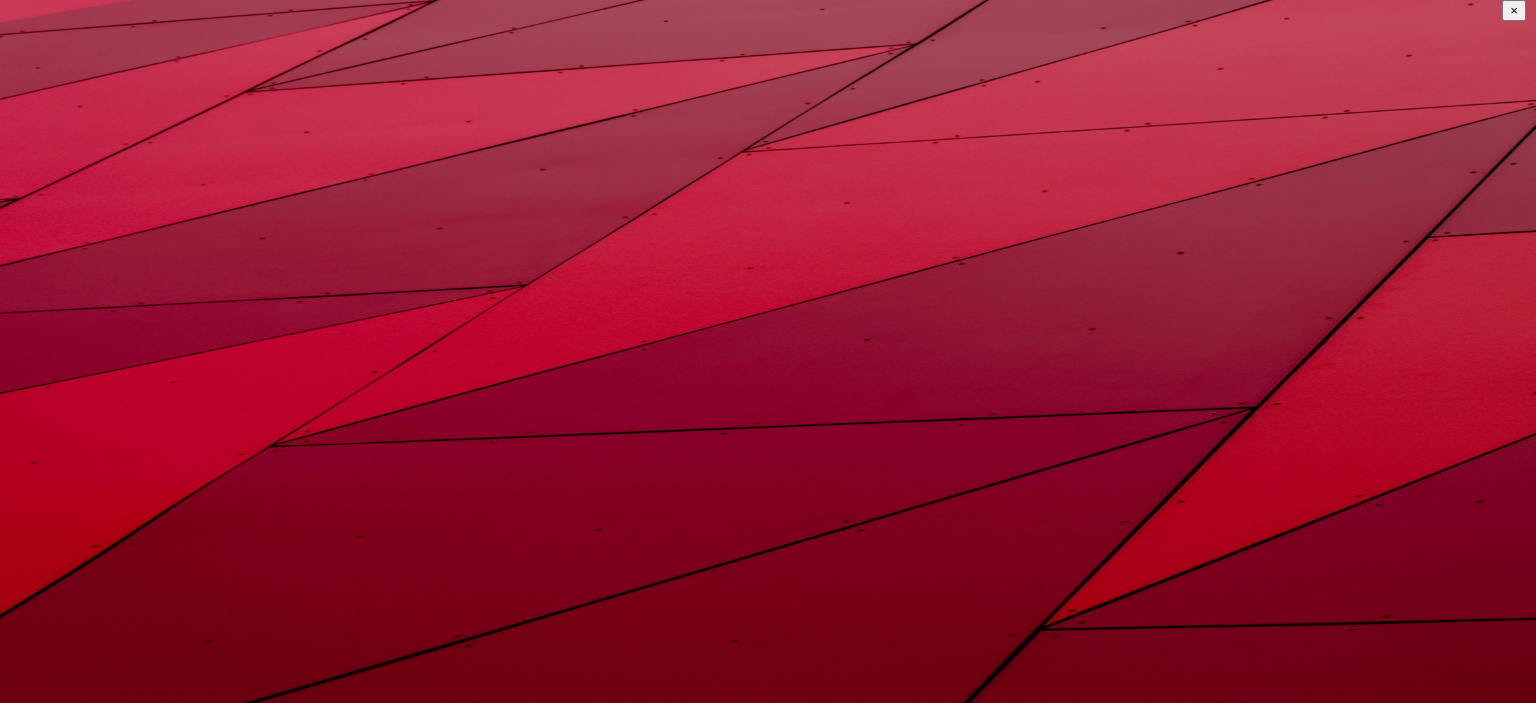 scroll, scrollTop: 0, scrollLeft: 0, axis: both 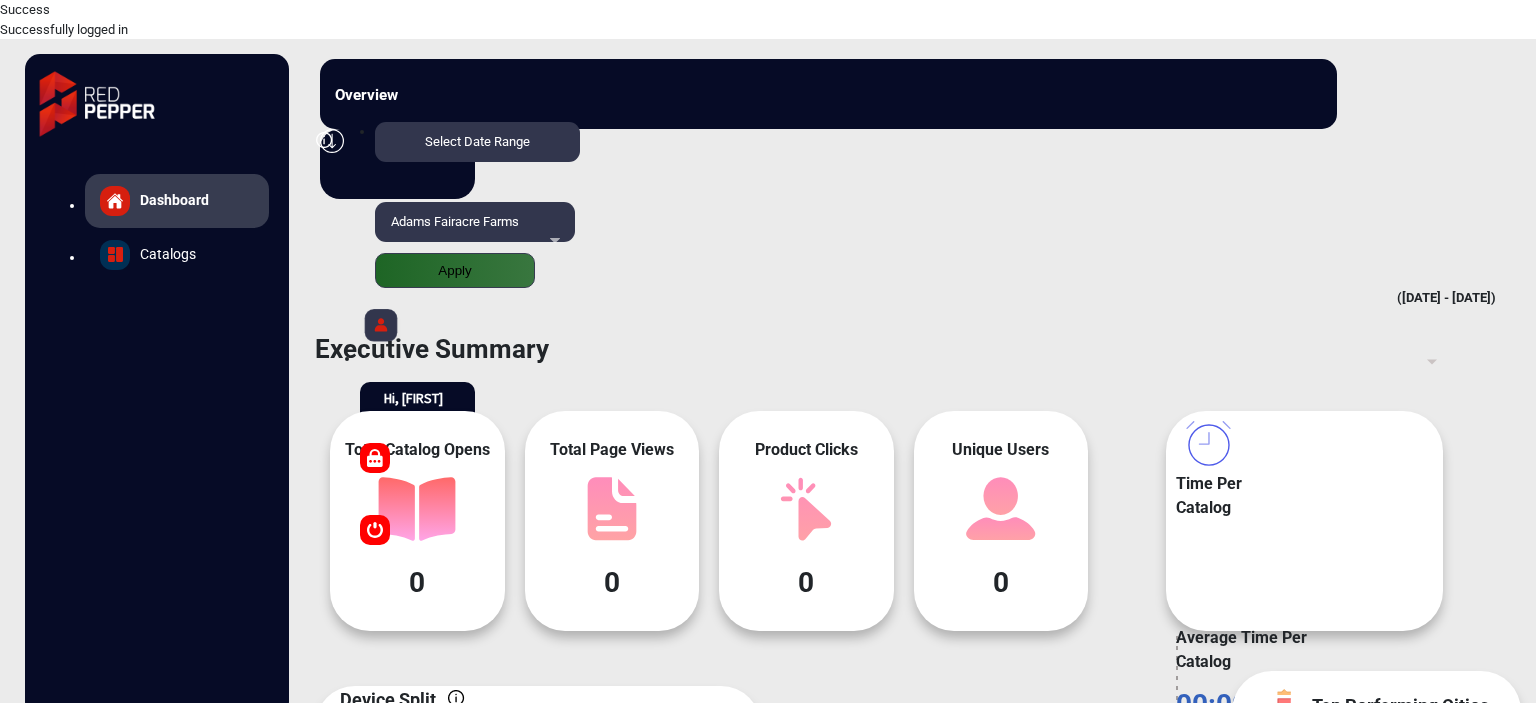 click on "Adams Fairacre Farms" at bounding box center (475, 232) 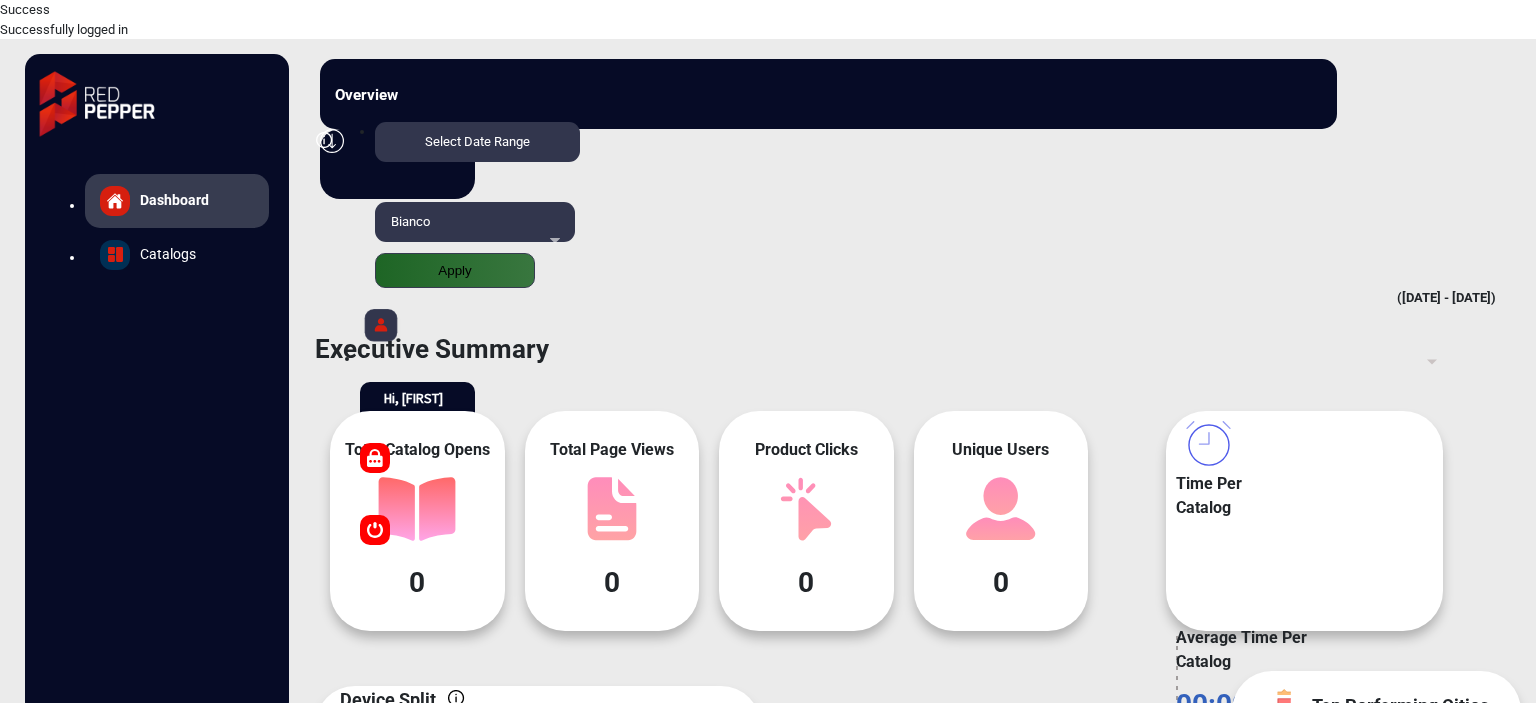 click on "Overview  Reports Understand what makes your customers tick and learn how they are consuming your content. Select Date Range [DATE] - [DATE] Choose date Bianco Apply" at bounding box center [828, 94] 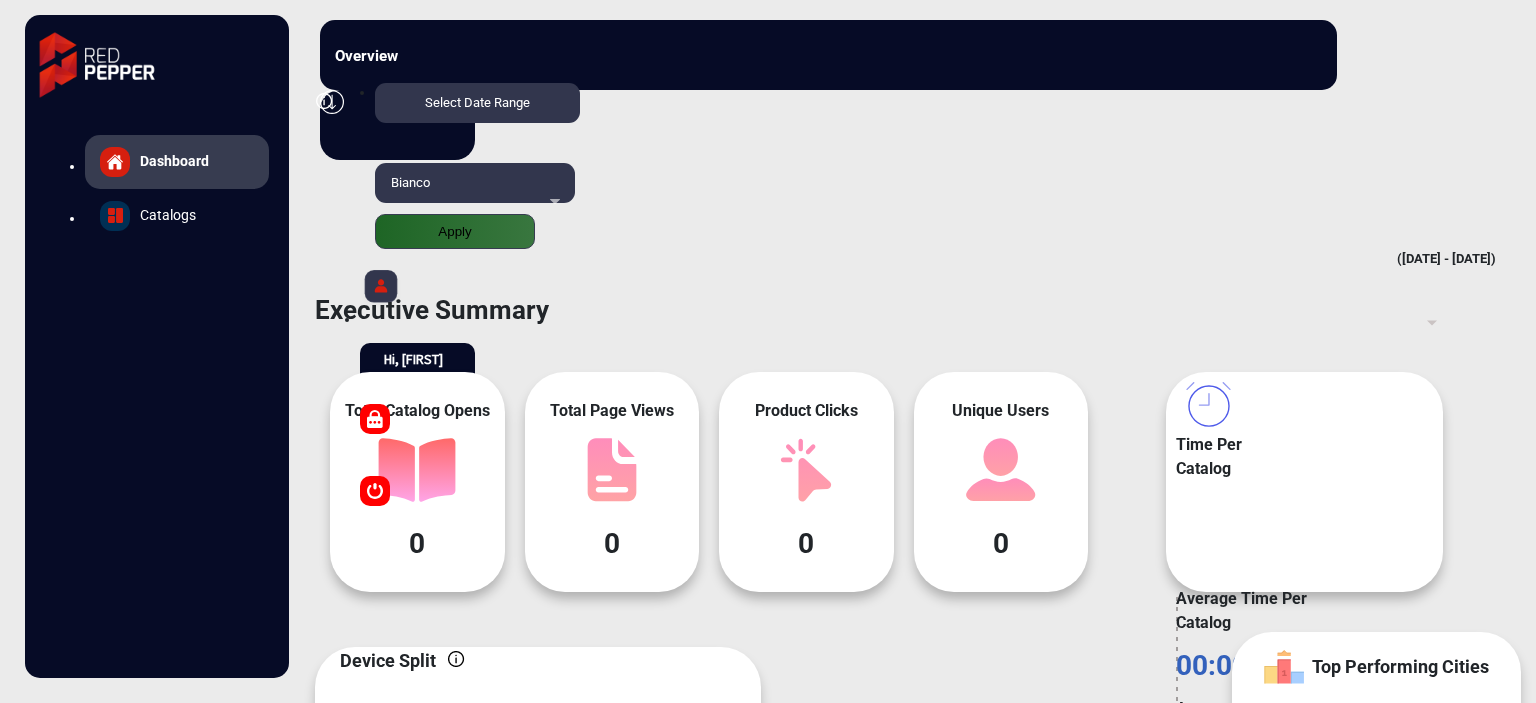 click on "Select Date Range" at bounding box center (477, 103) 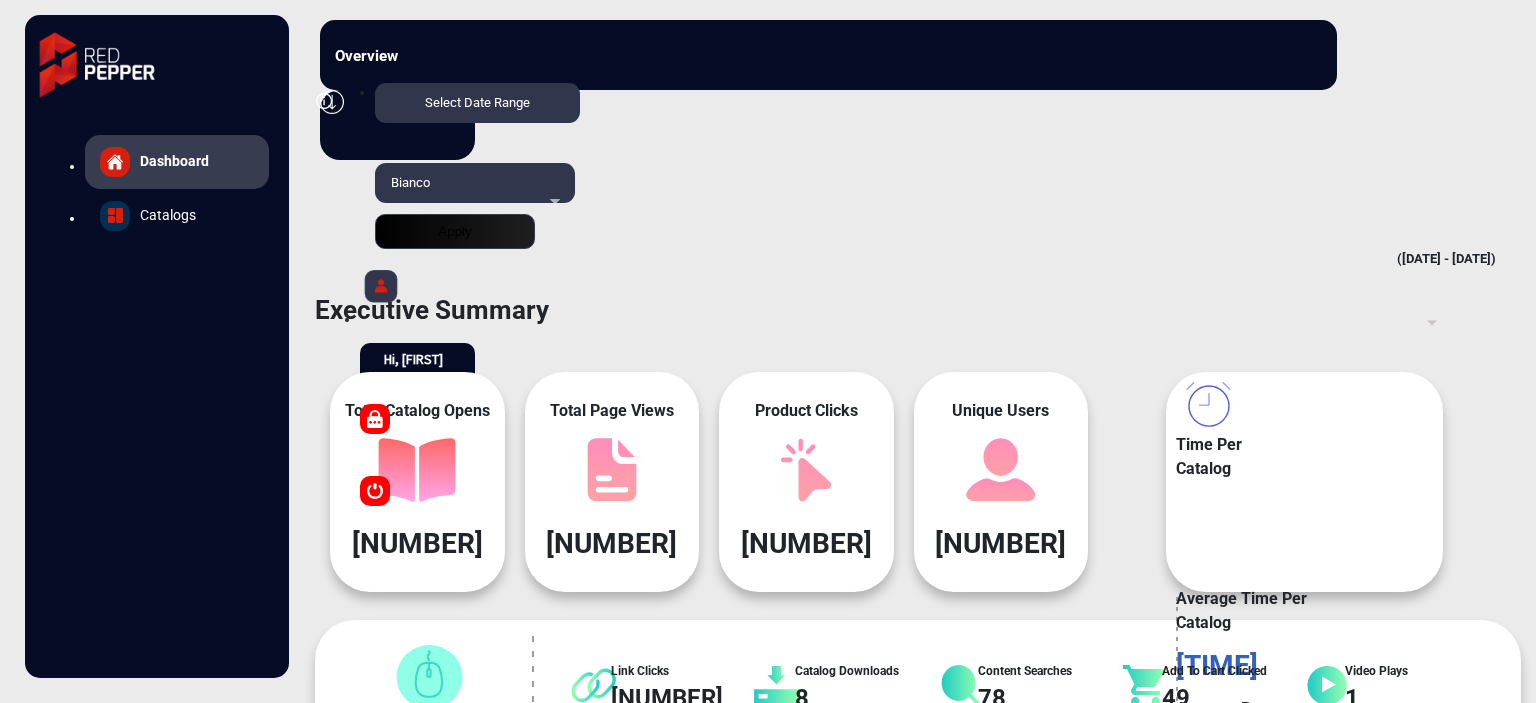 scroll, scrollTop: 999101, scrollLeft: 998828, axis: both 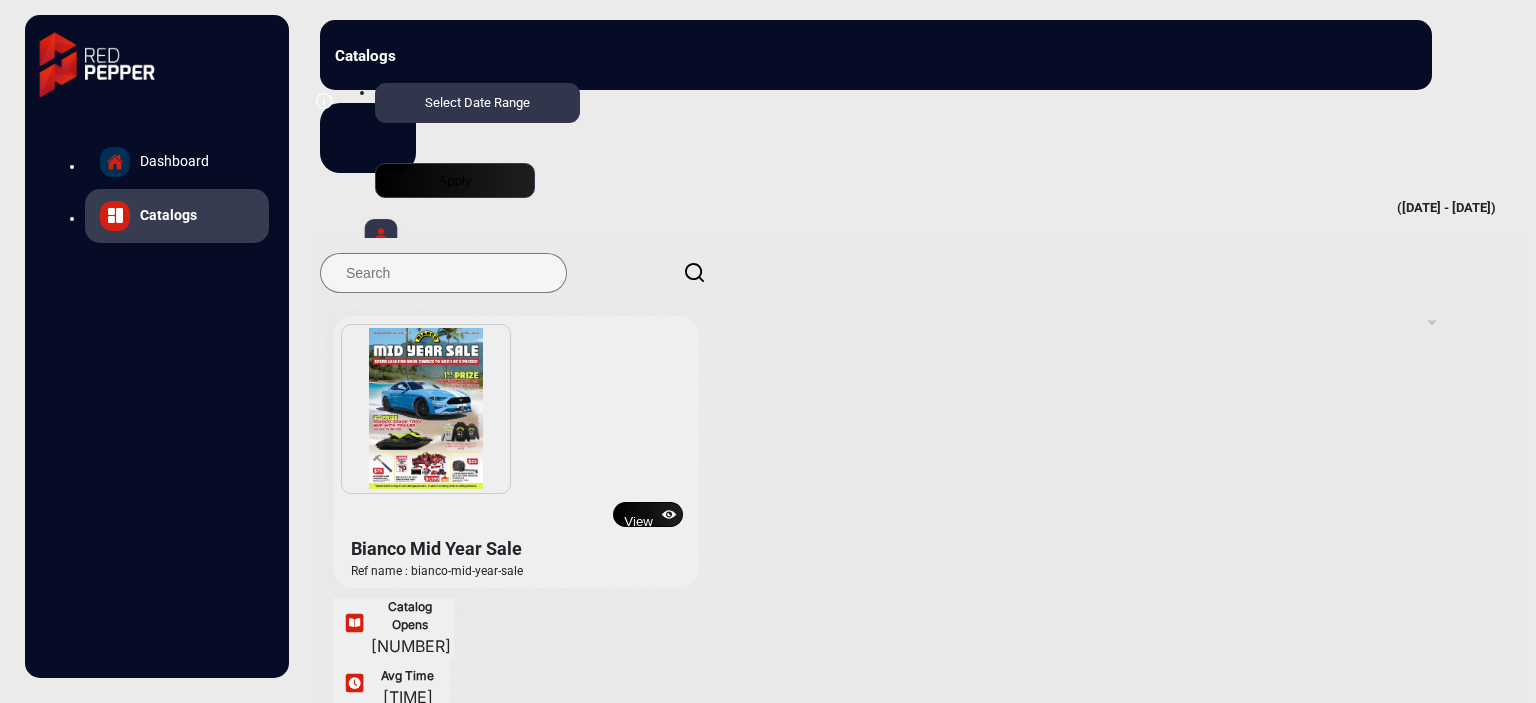 click on "View" at bounding box center [648, 514] 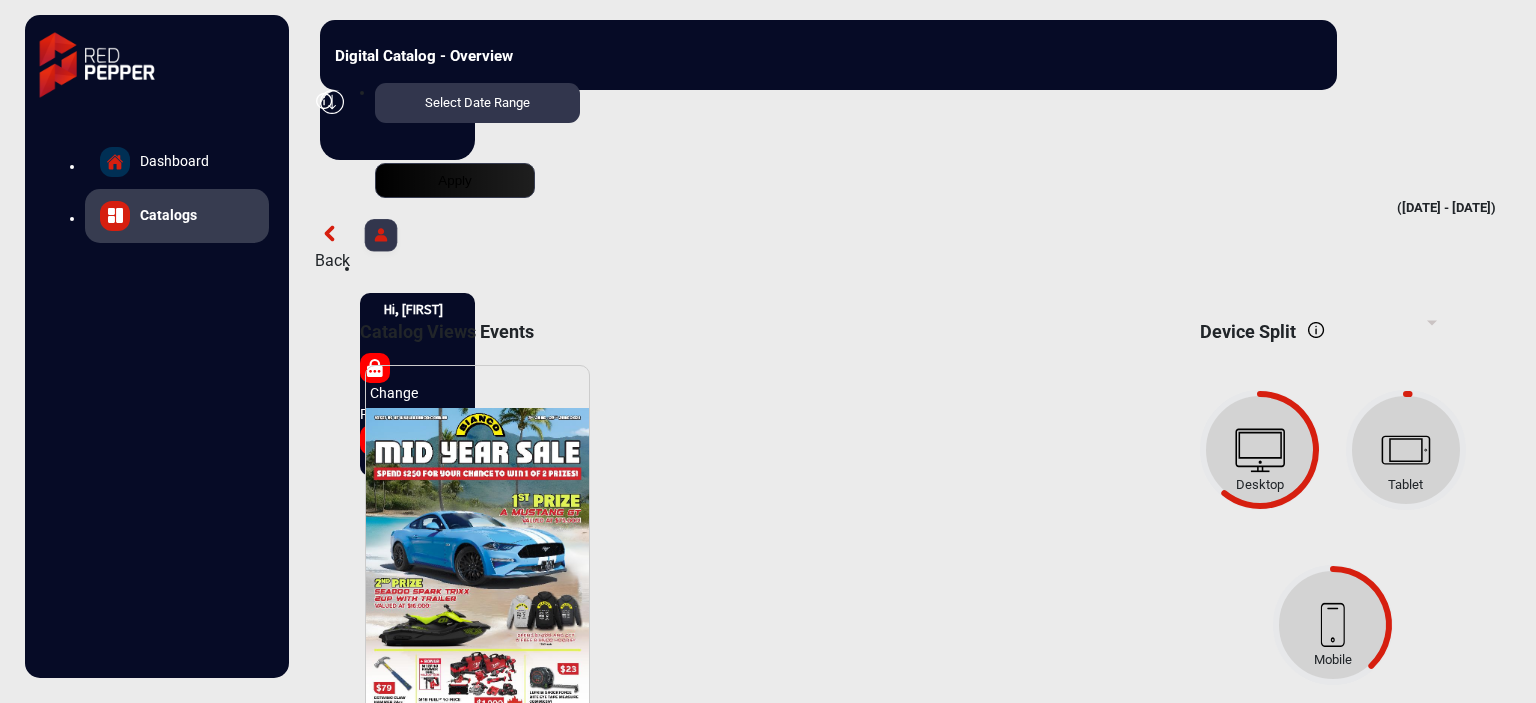 click on "Dashboard" at bounding box center (174, 161) 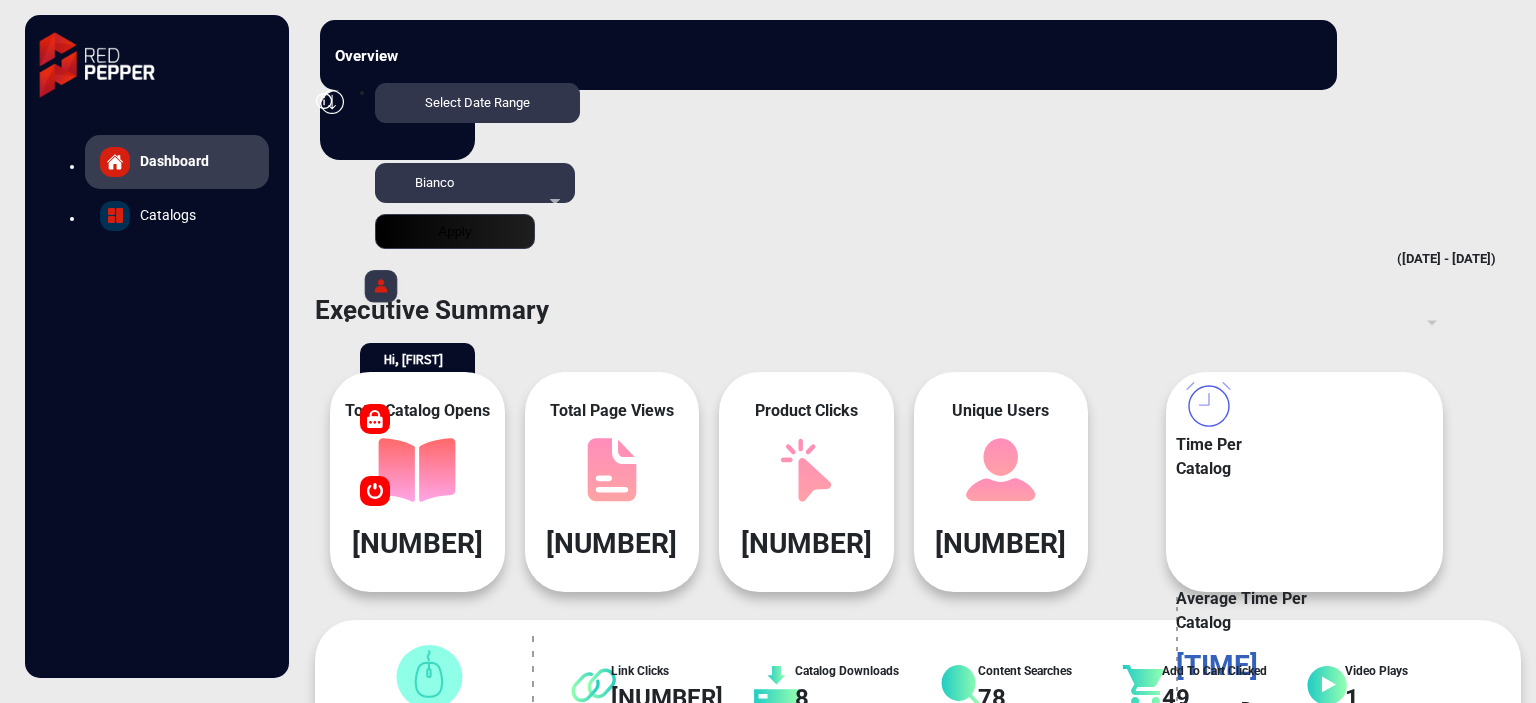 scroll, scrollTop: 999101, scrollLeft: 998828, axis: both 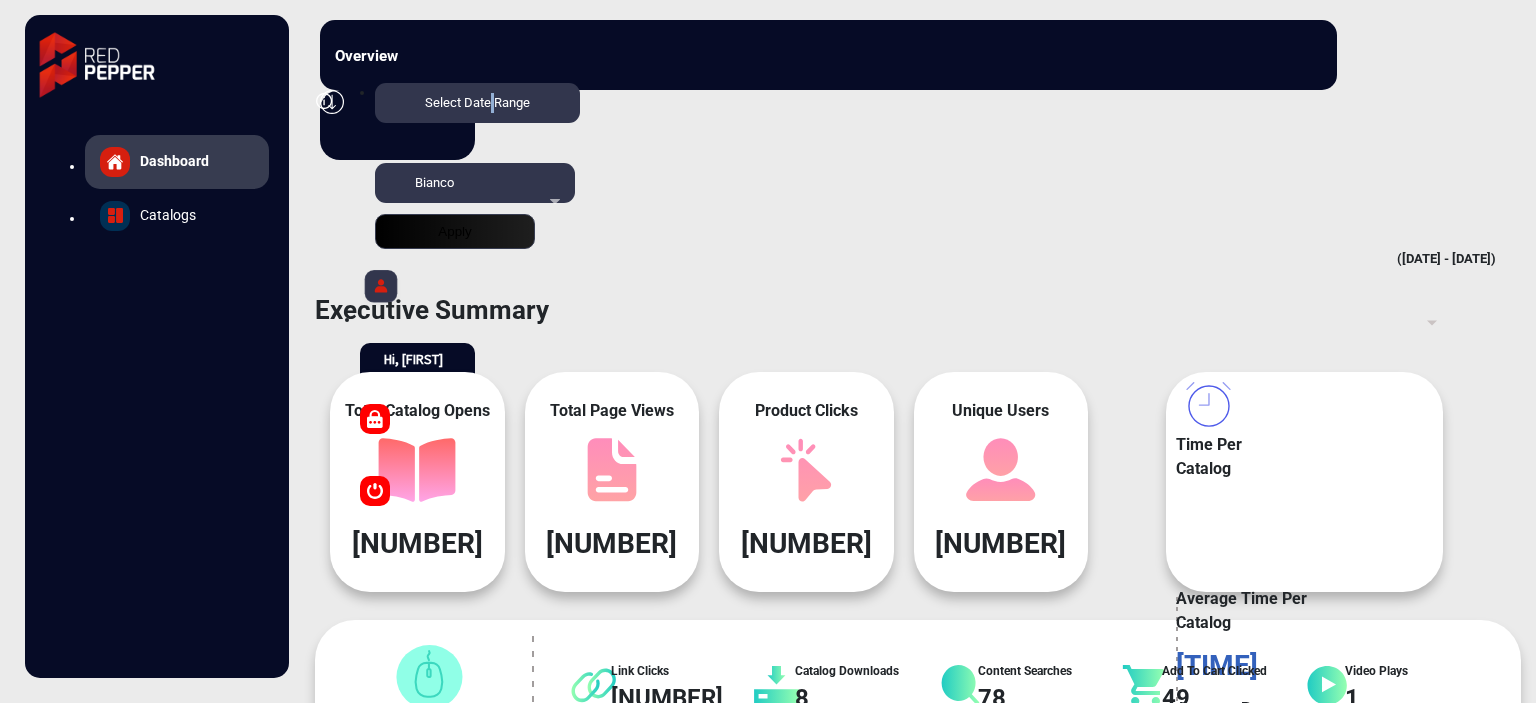 click on "Select Date Range" at bounding box center (477, 102) 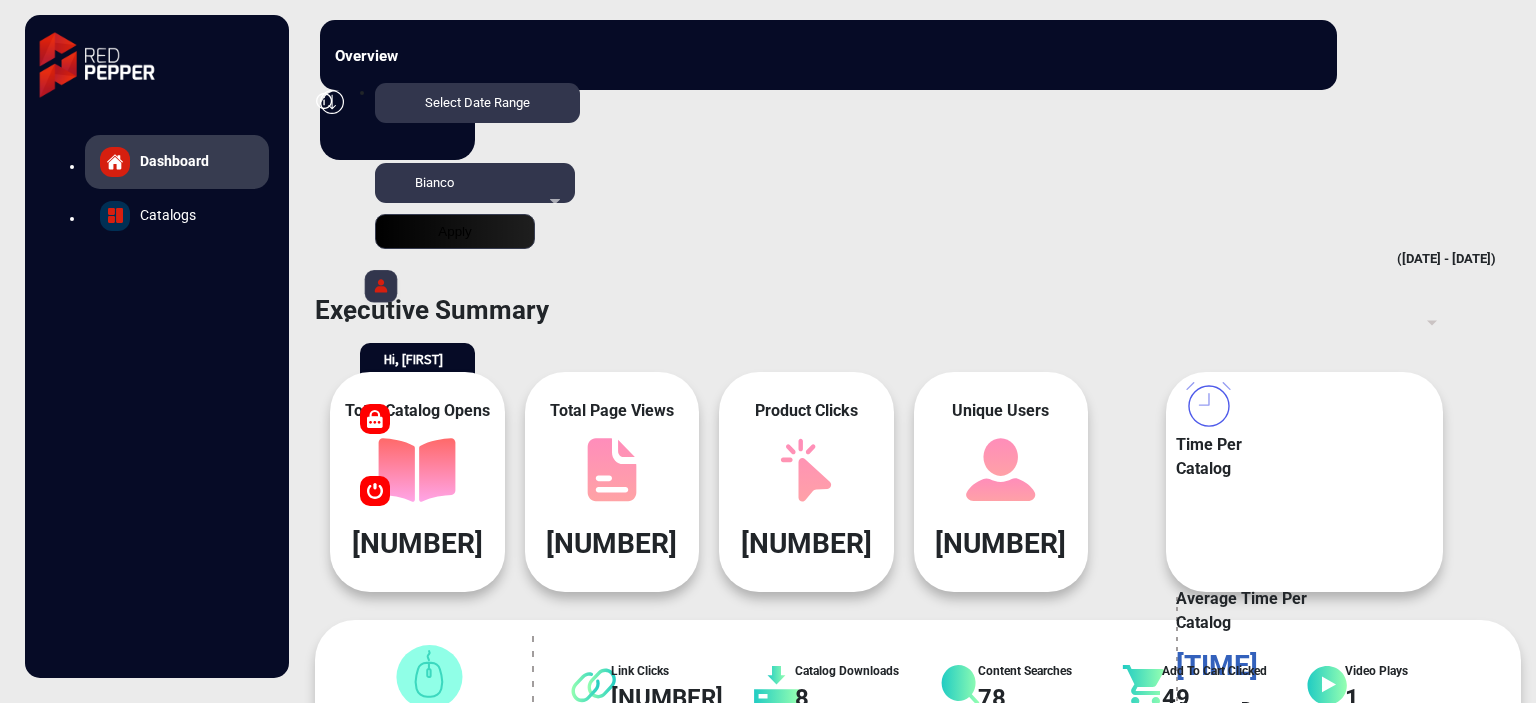 click on "2025" at bounding box center (253, 1094) 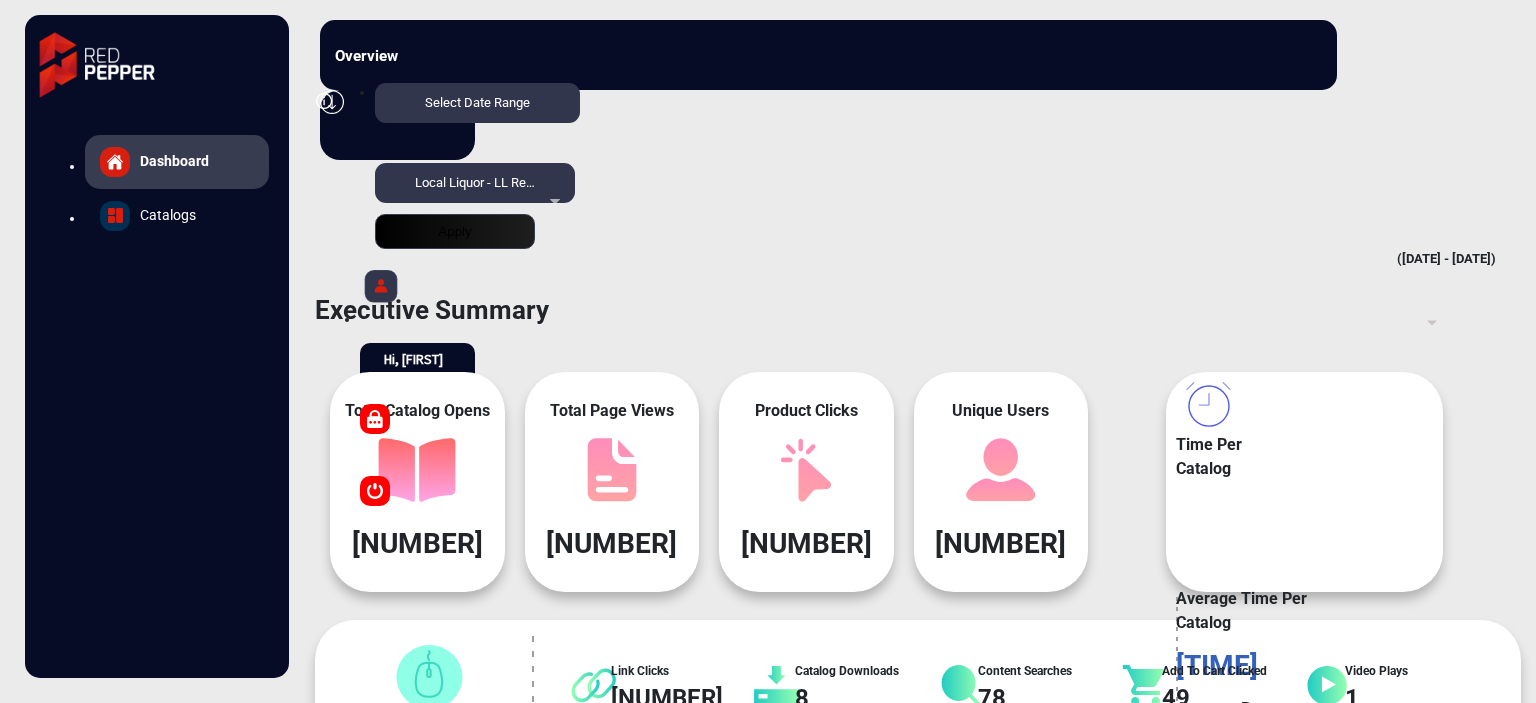 click on "Apply" at bounding box center (455, 231) 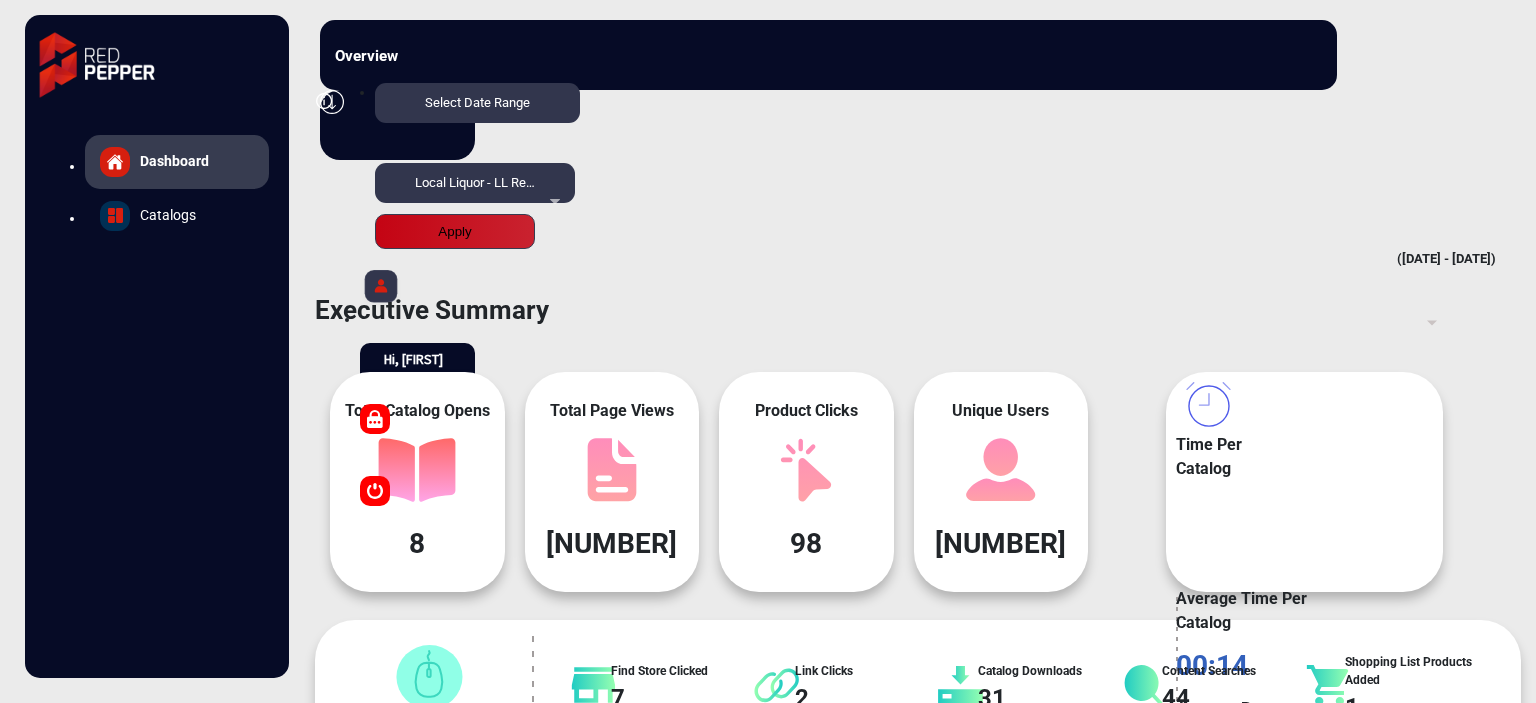 scroll, scrollTop: 999101, scrollLeft: 998828, axis: both 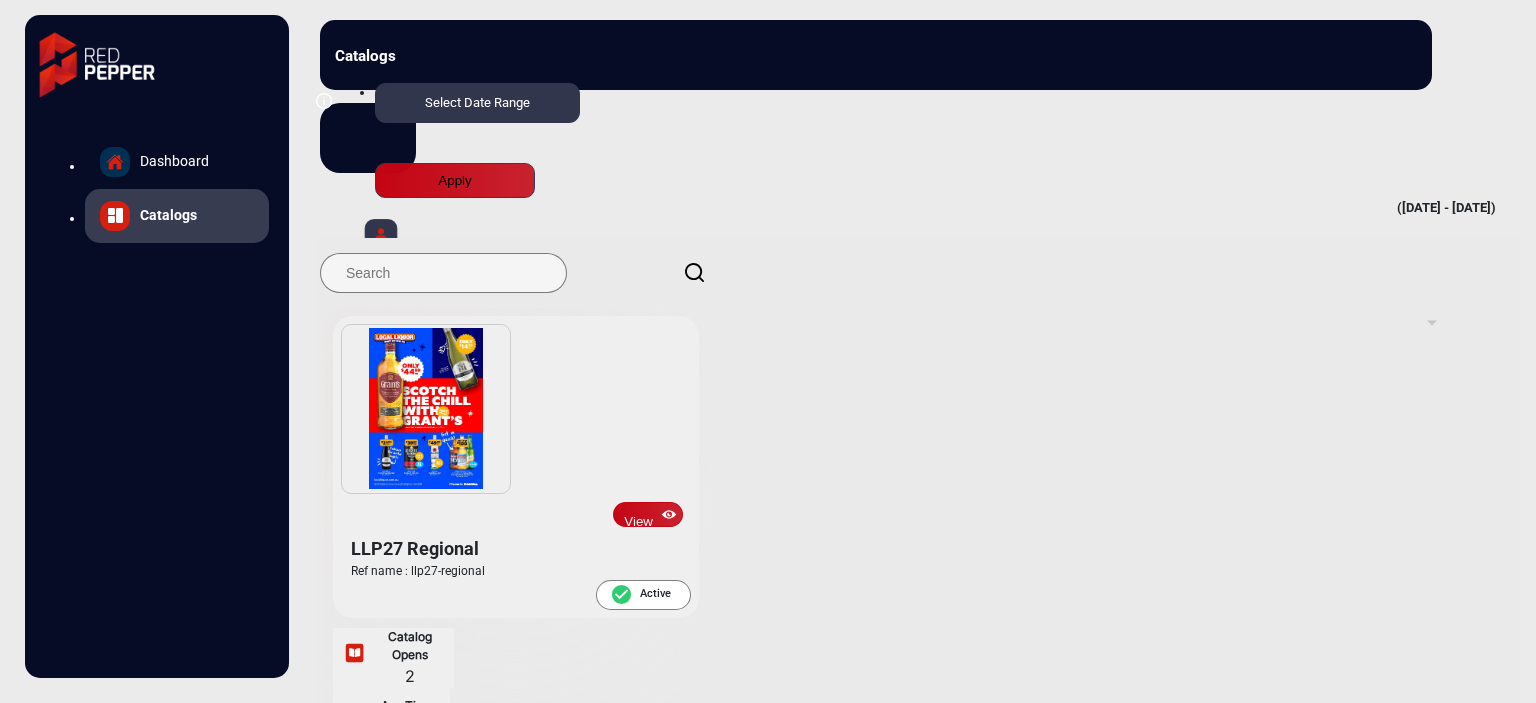 click at bounding box center [669, 515] 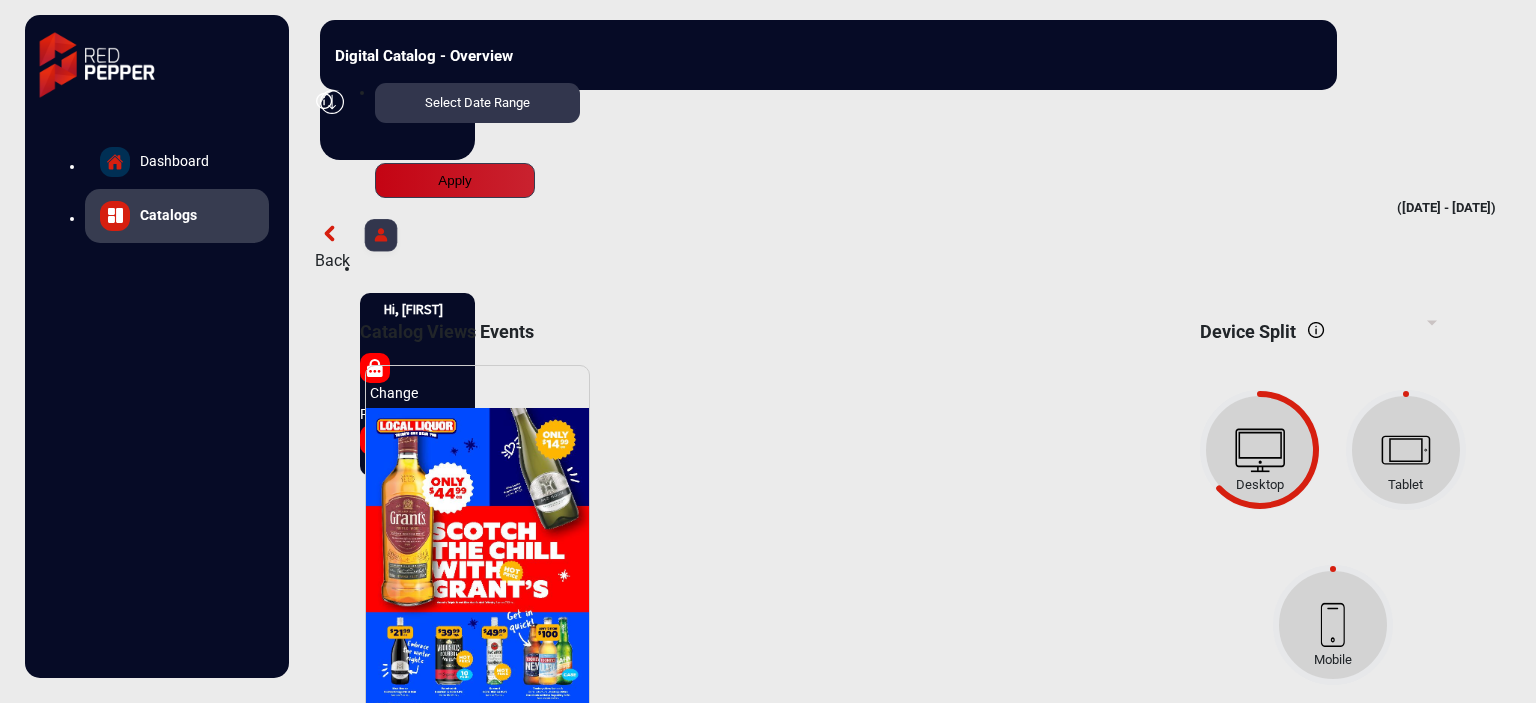 scroll, scrollTop: 999709, scrollLeft: 999528, axis: both 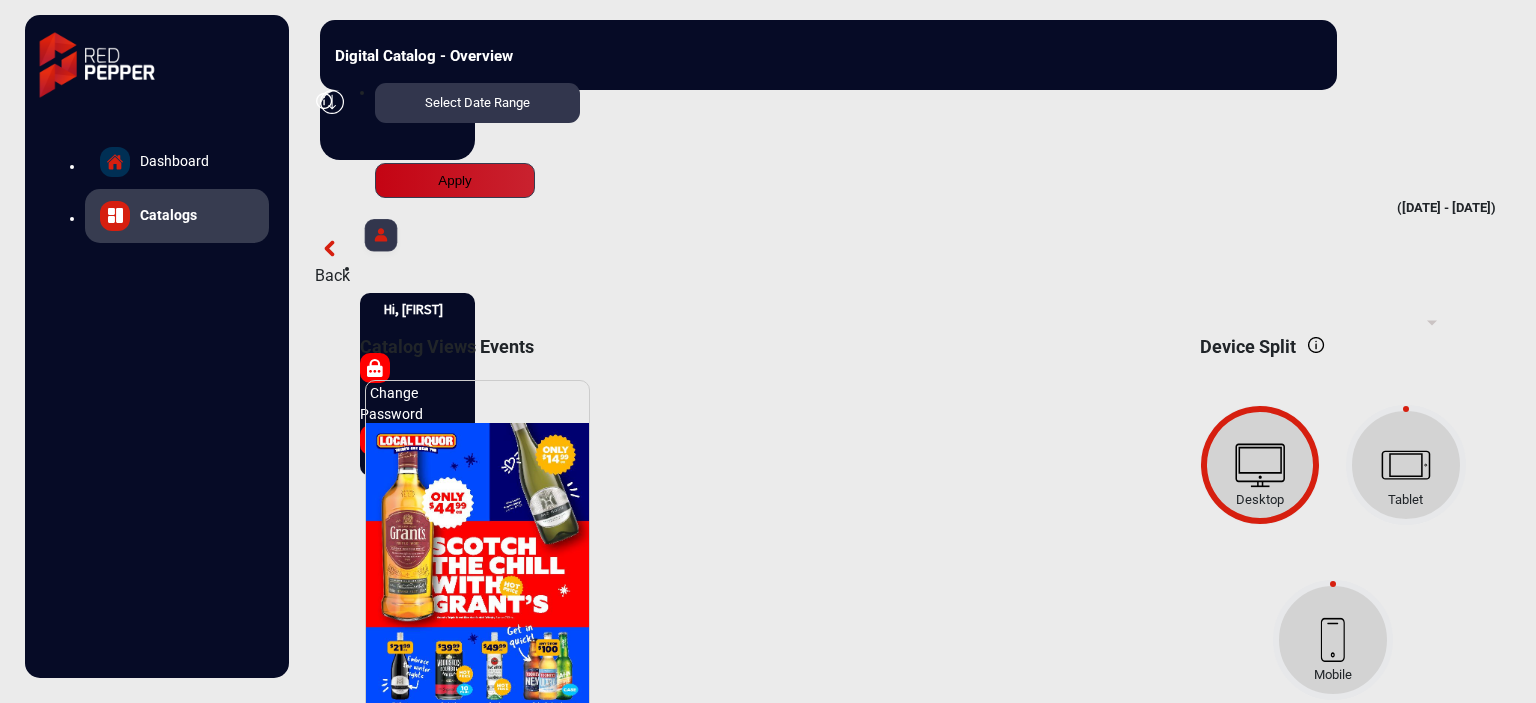 click at bounding box center [381, 238] 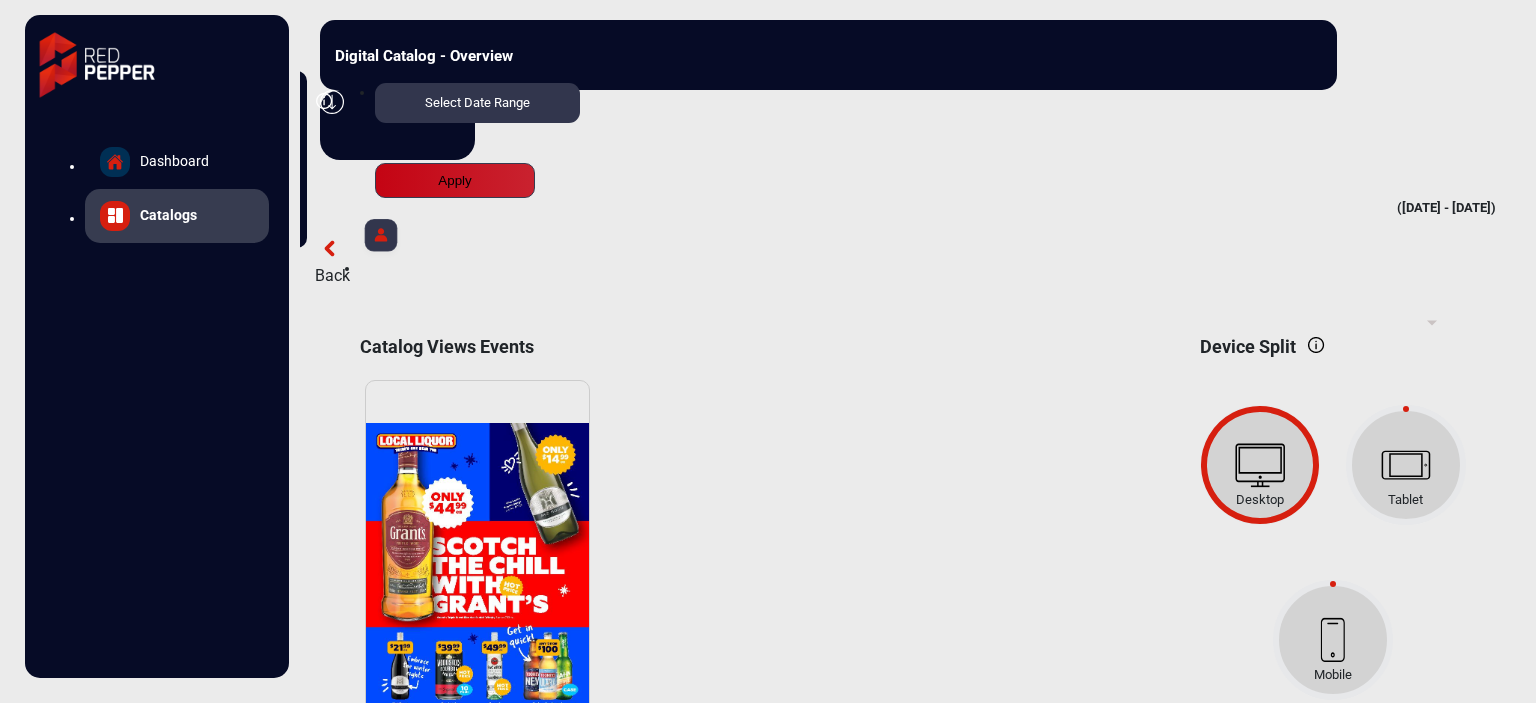 click on "Log Out" at bounding box center (221, 212) 